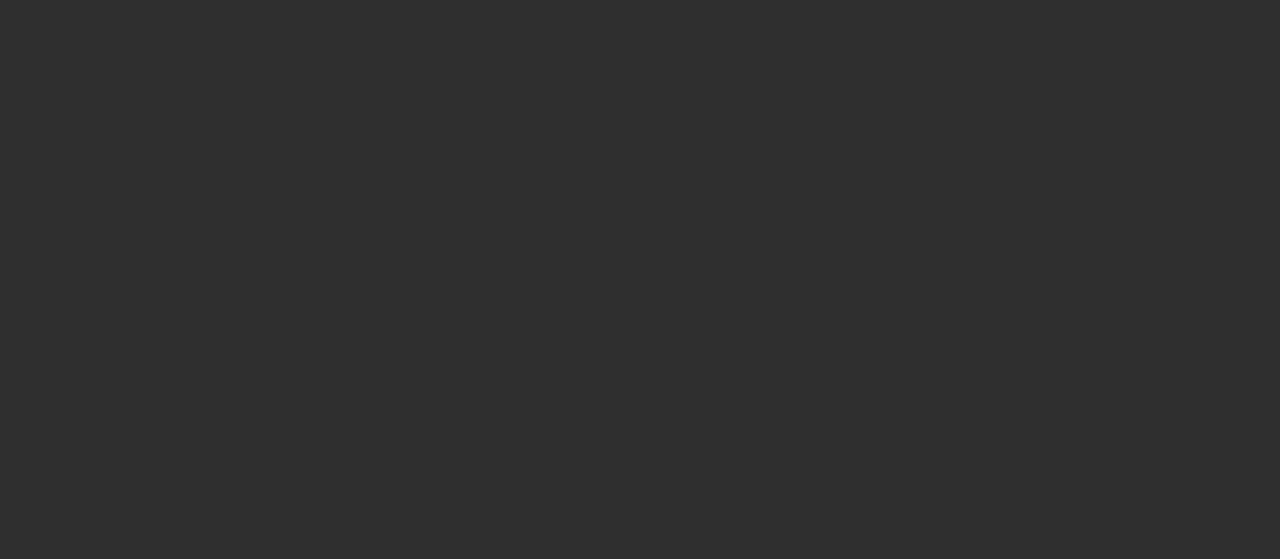 scroll, scrollTop: 0, scrollLeft: 0, axis: both 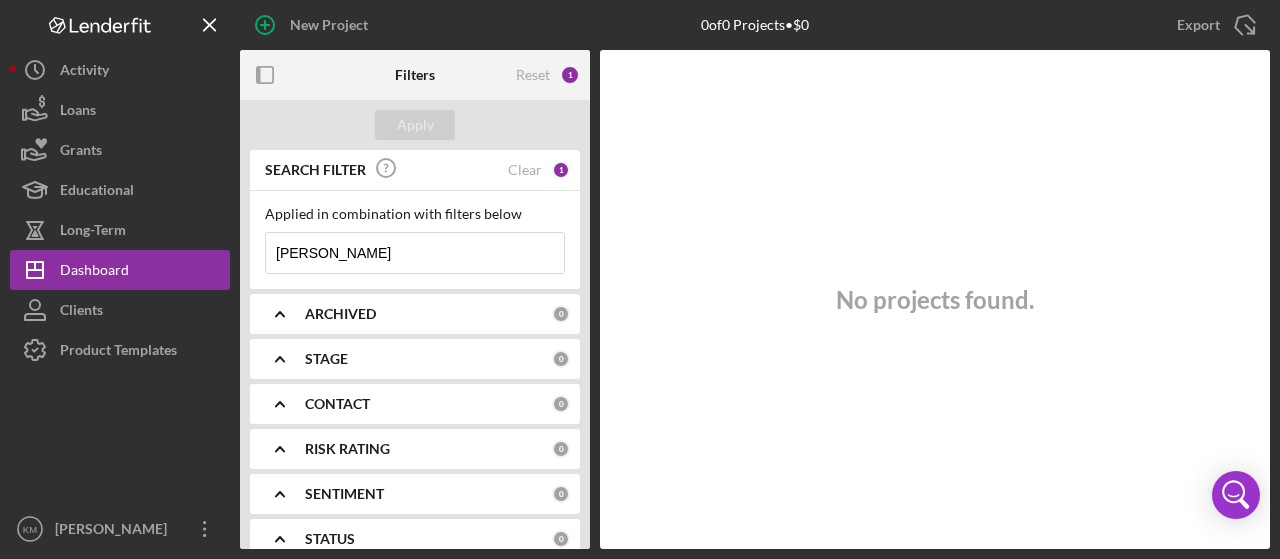 type 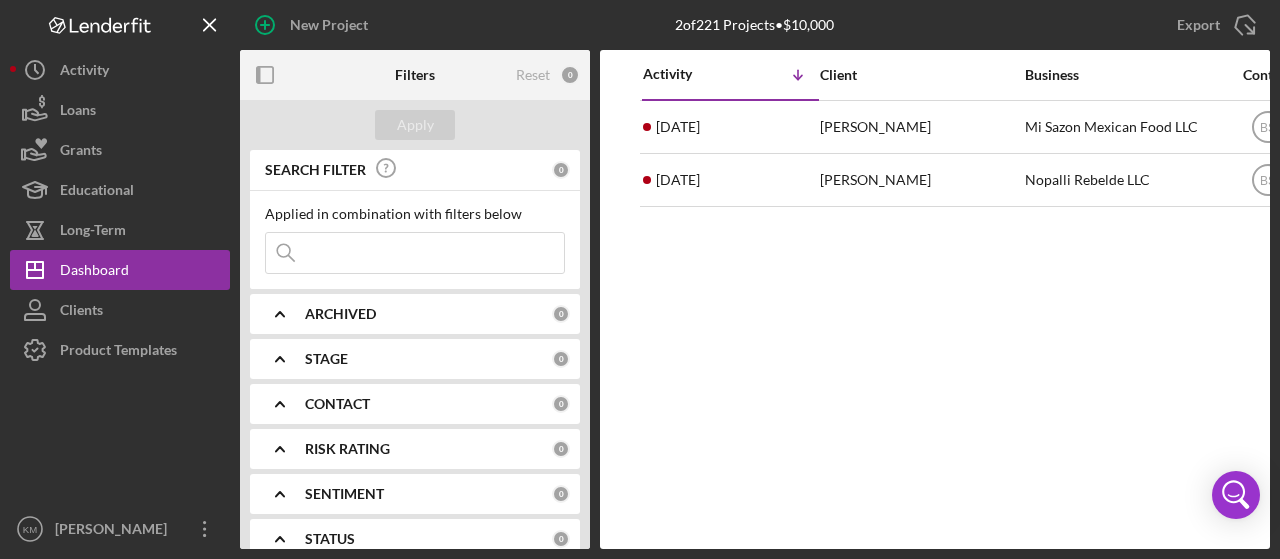 click at bounding box center [415, 253] 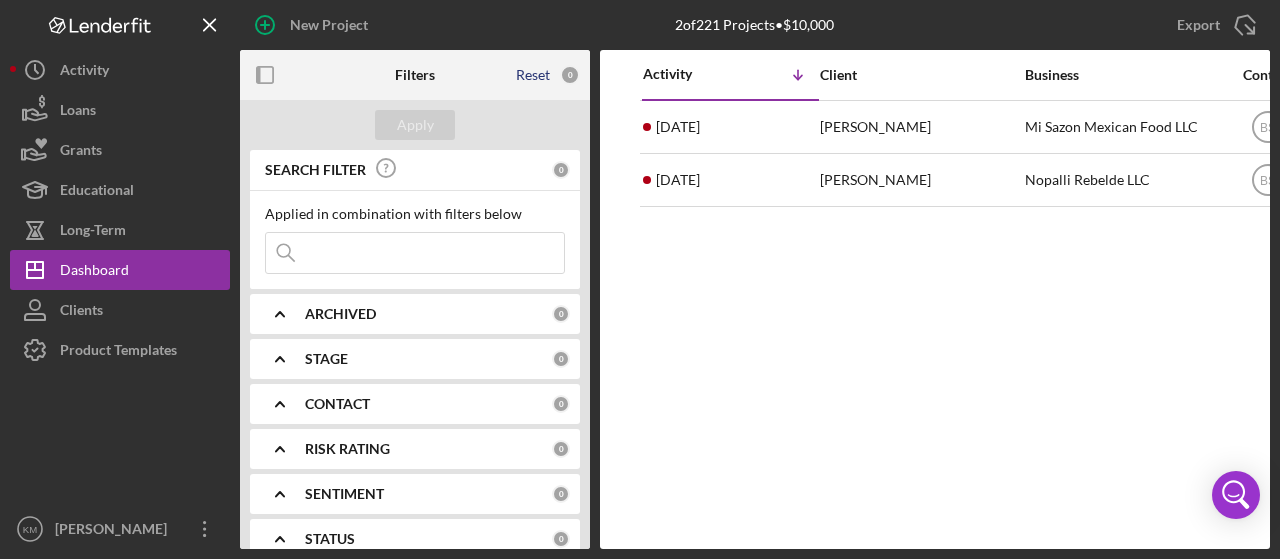 click on "Reset" at bounding box center (533, 75) 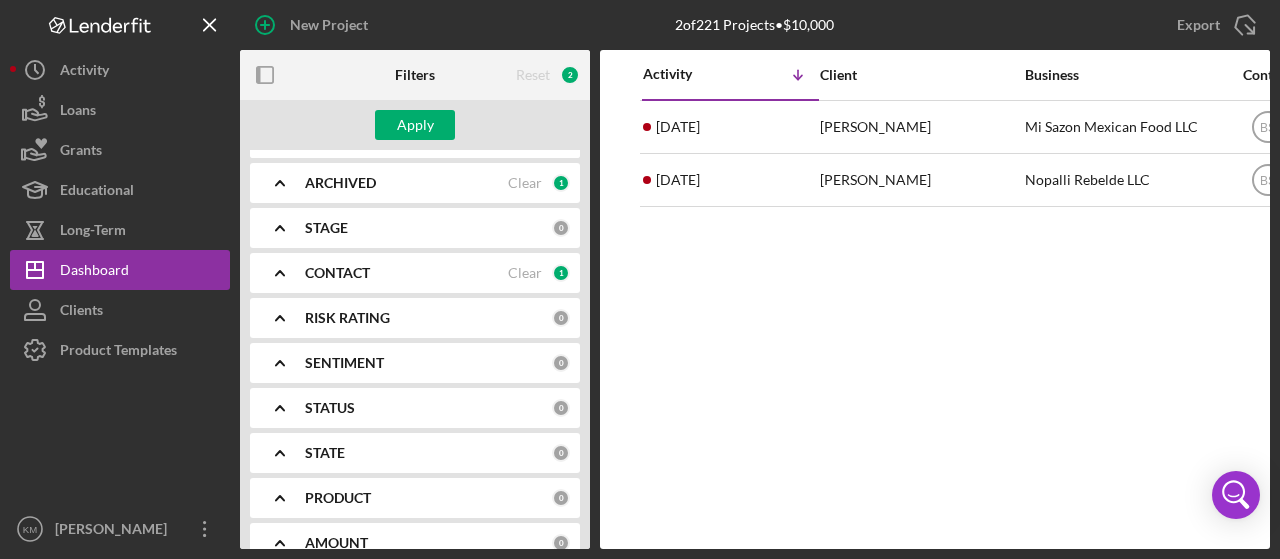 scroll, scrollTop: 100, scrollLeft: 0, axis: vertical 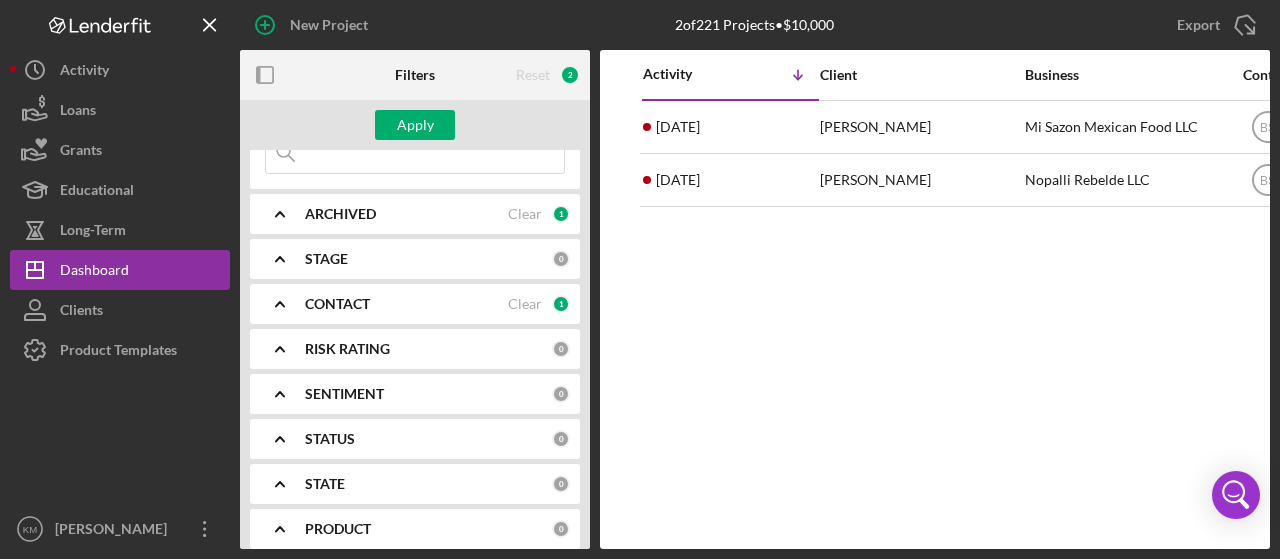 click on "CONTACT" at bounding box center [406, 304] 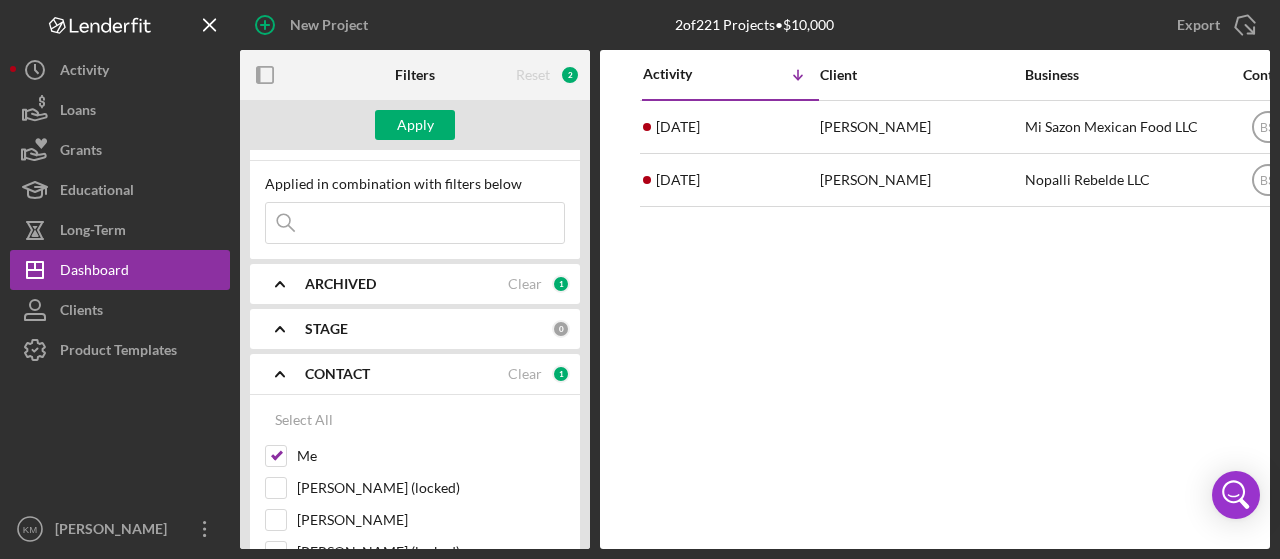 scroll, scrollTop: 0, scrollLeft: 0, axis: both 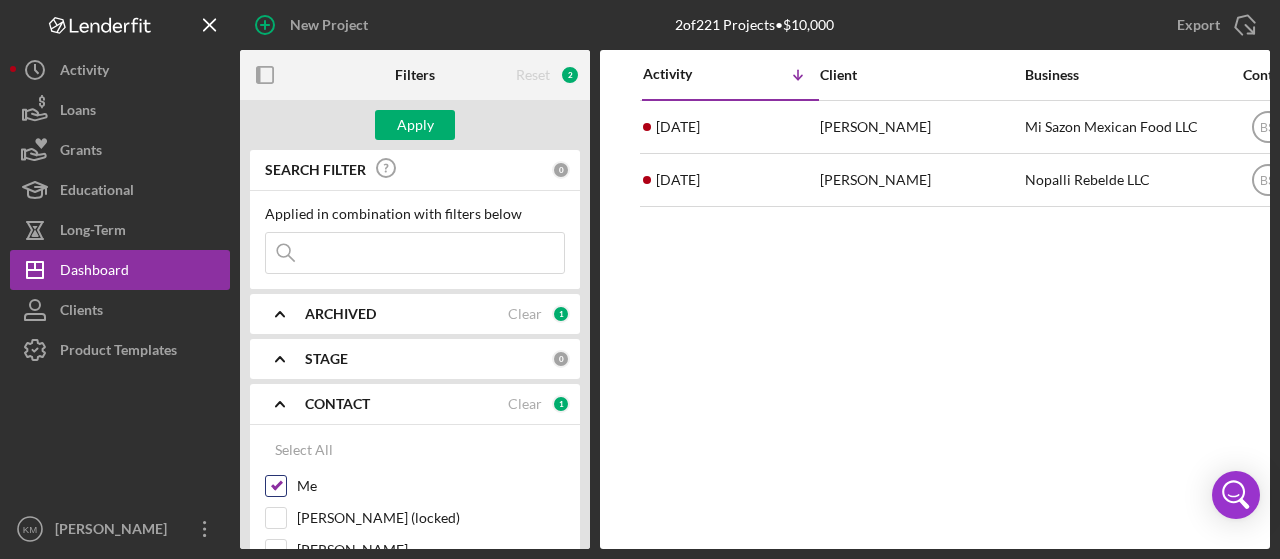 click on "Me" at bounding box center (276, 486) 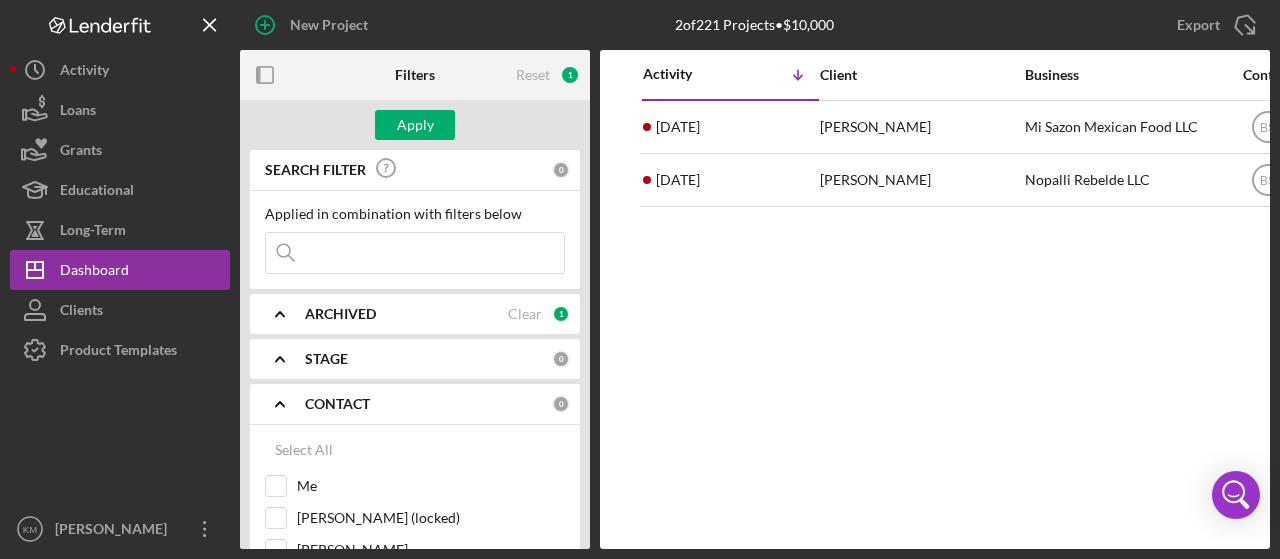 click on "ARCHIVED" at bounding box center (406, 314) 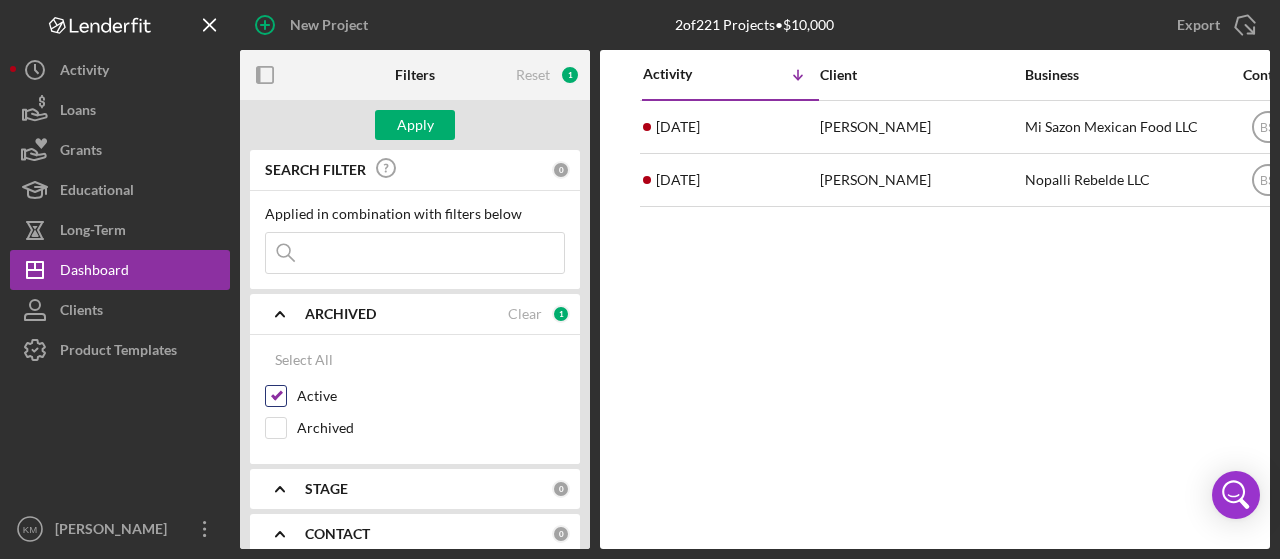 click on "Active" at bounding box center [276, 396] 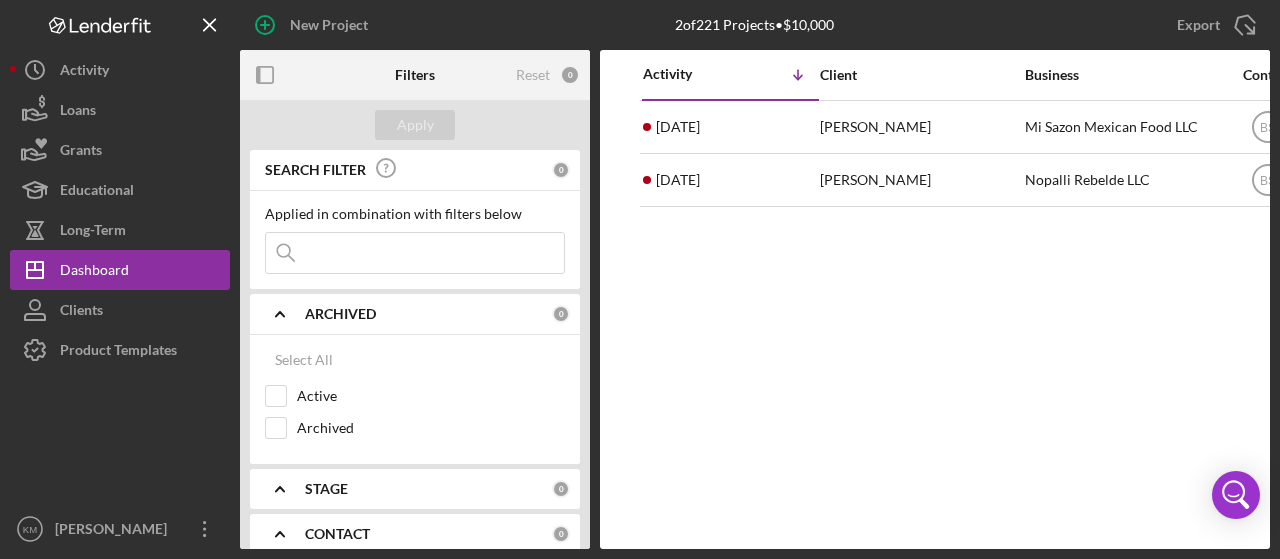 click at bounding box center [415, 253] 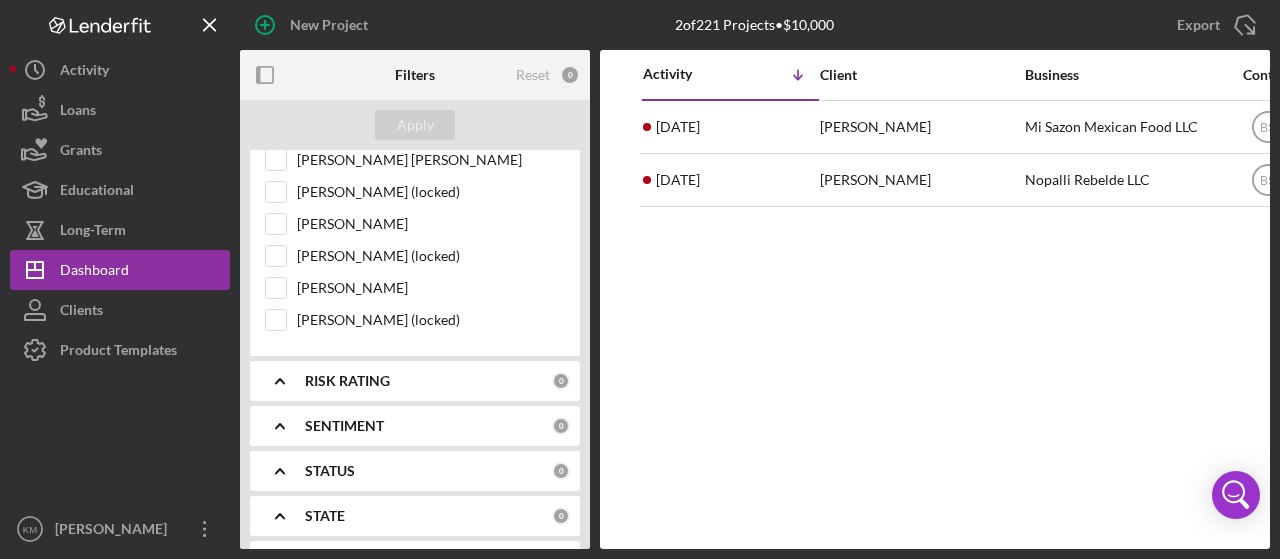 scroll, scrollTop: 800, scrollLeft: 0, axis: vertical 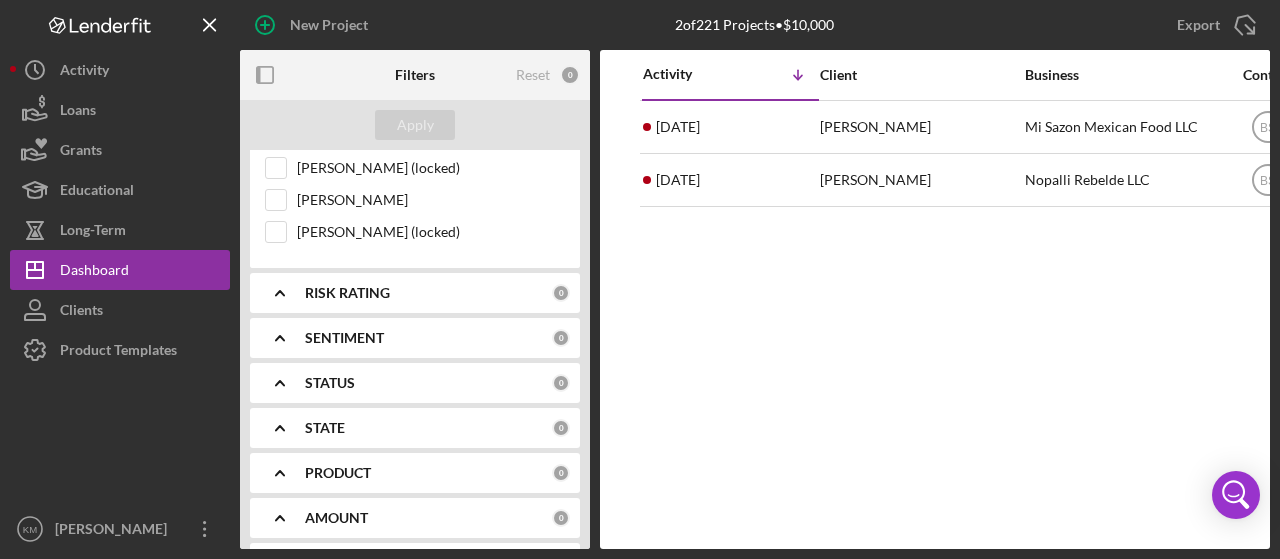 click on "PRODUCT" at bounding box center [338, 473] 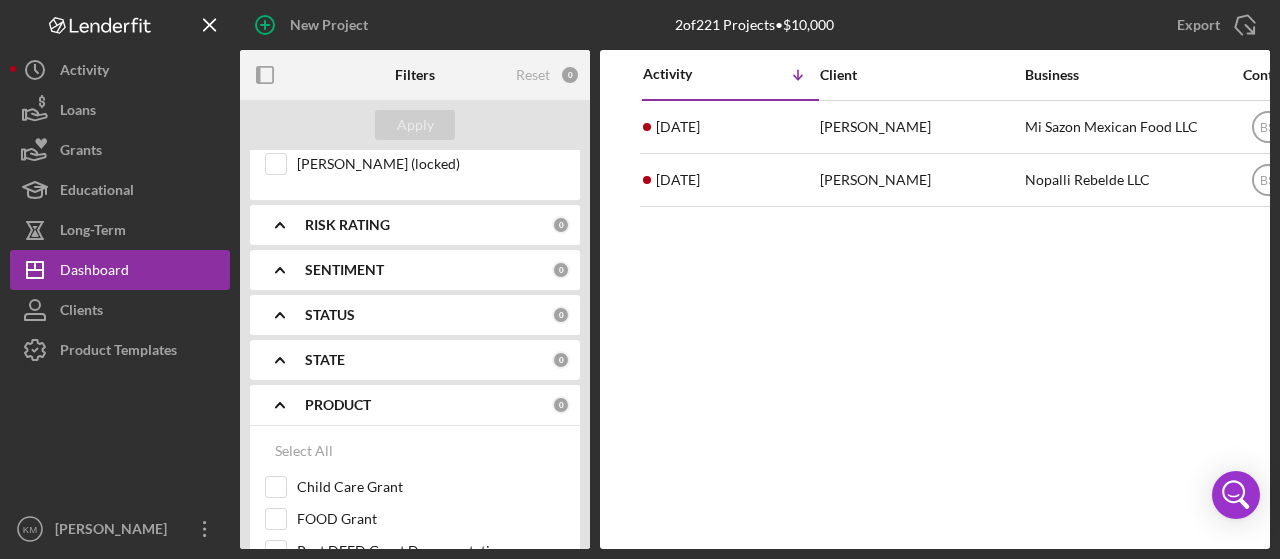 scroll, scrollTop: 900, scrollLeft: 0, axis: vertical 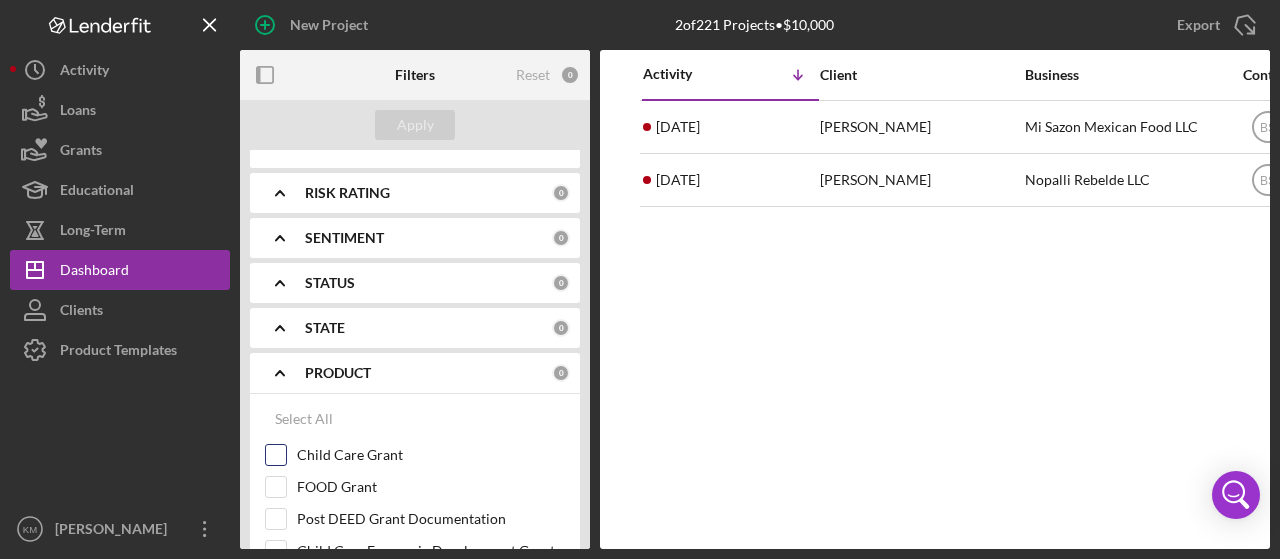 click on "Child Care Grant" at bounding box center [276, 455] 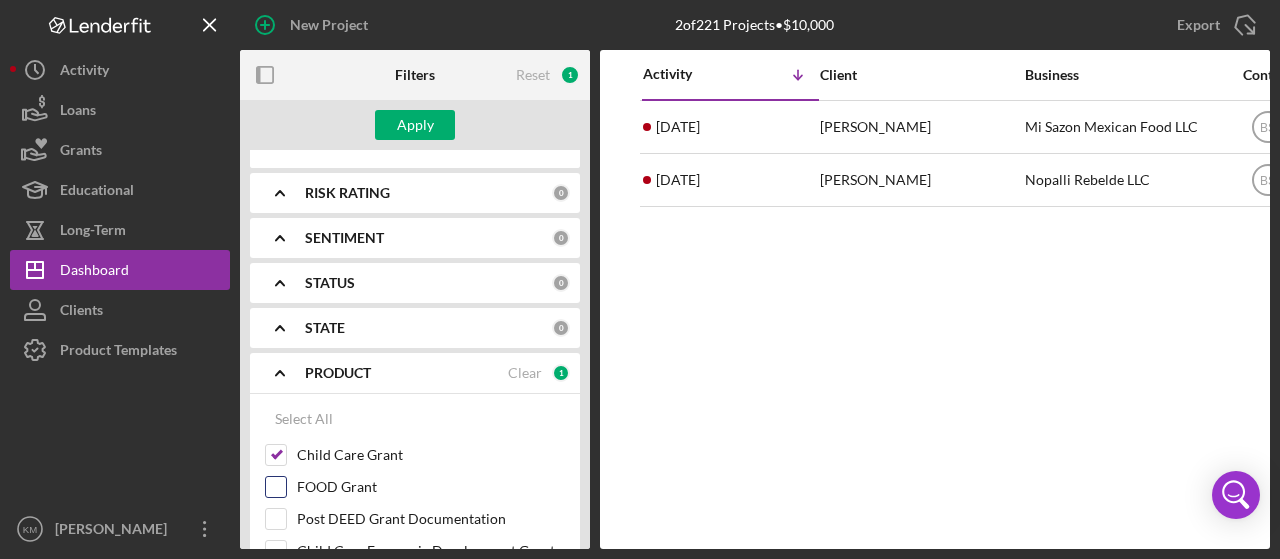 click on "FOOD Grant" at bounding box center (276, 487) 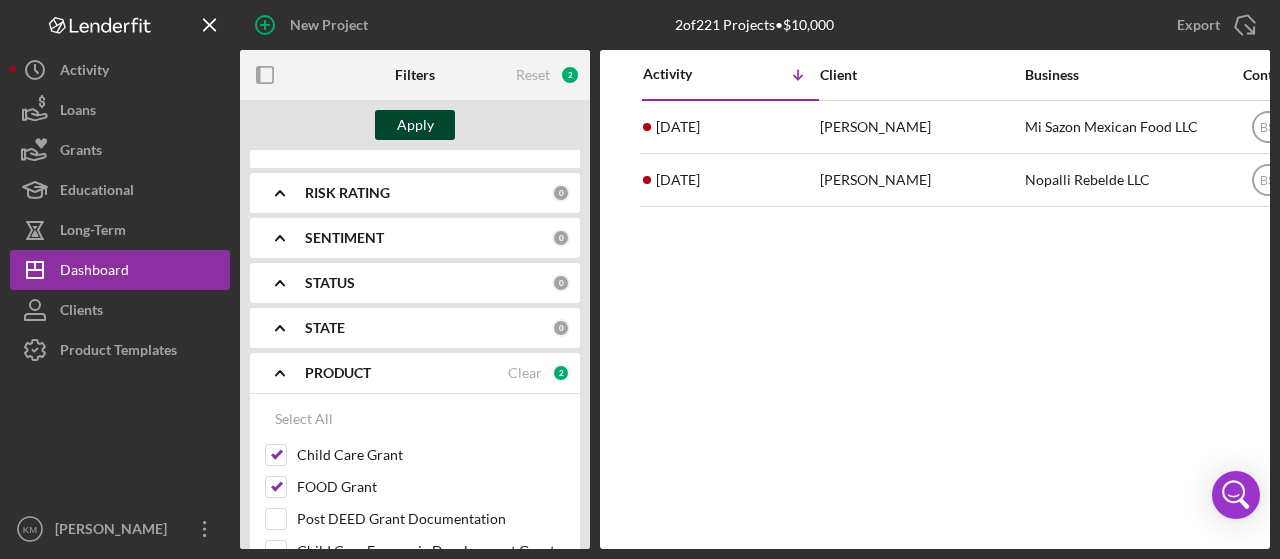 click on "Apply" at bounding box center (415, 125) 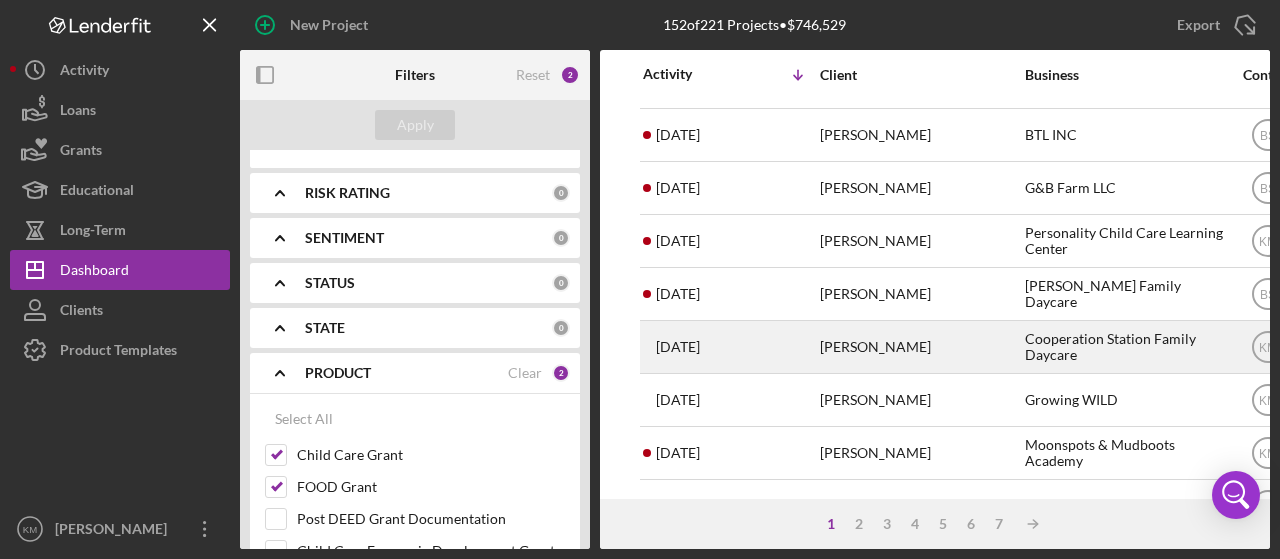 scroll, scrollTop: 500, scrollLeft: 0, axis: vertical 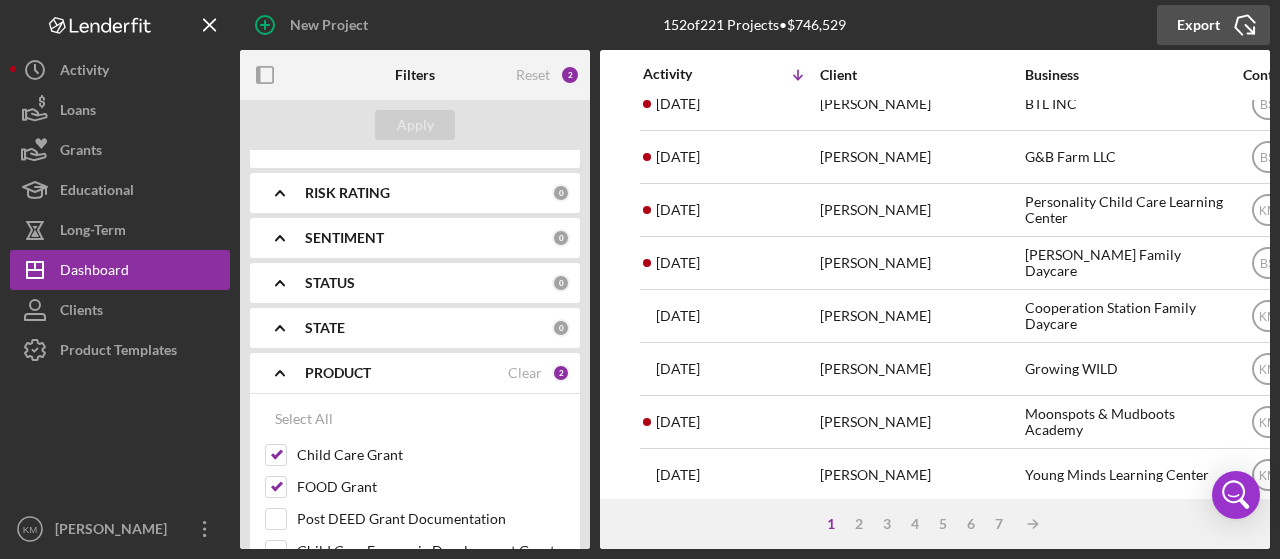 click on "Icon/Export" 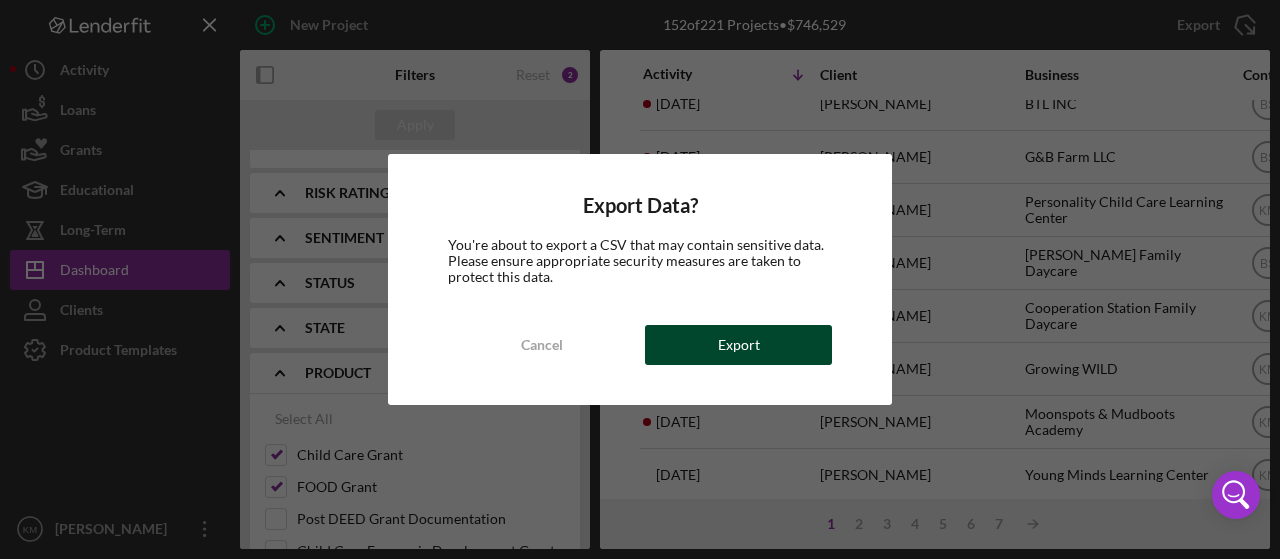 click on "Export" at bounding box center [738, 345] 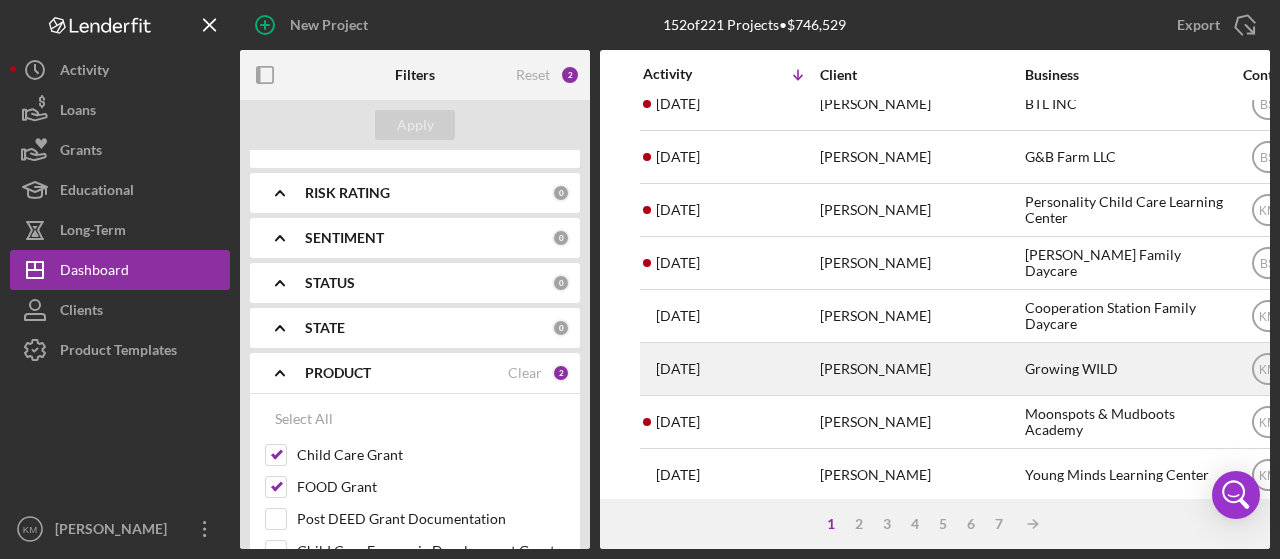 scroll, scrollTop: 0, scrollLeft: 0, axis: both 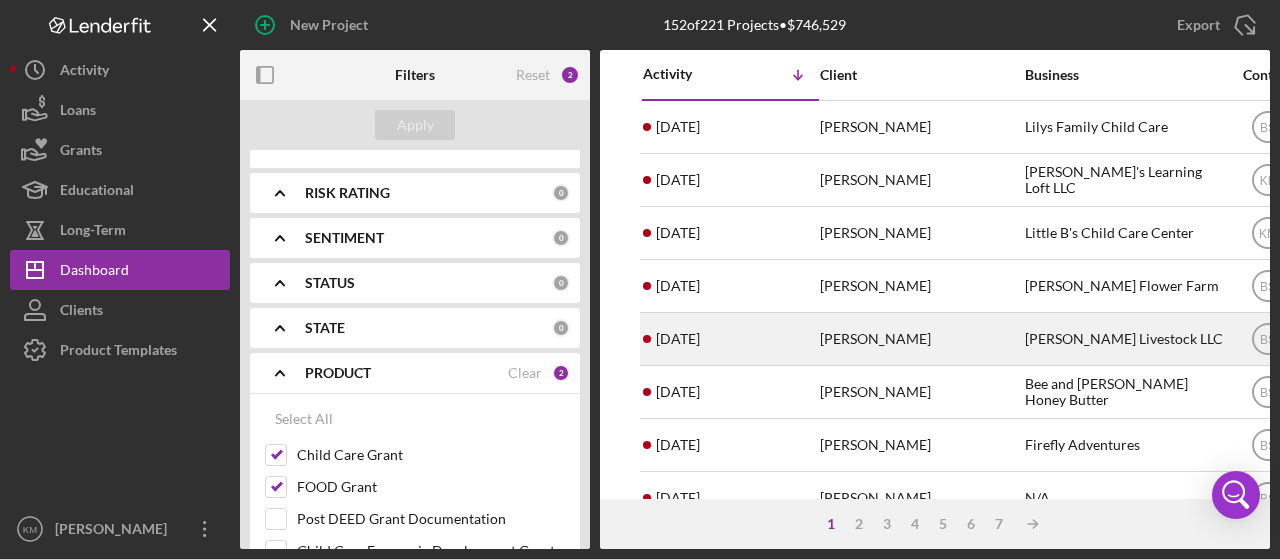 click on "[PERSON_NAME]" at bounding box center (920, 339) 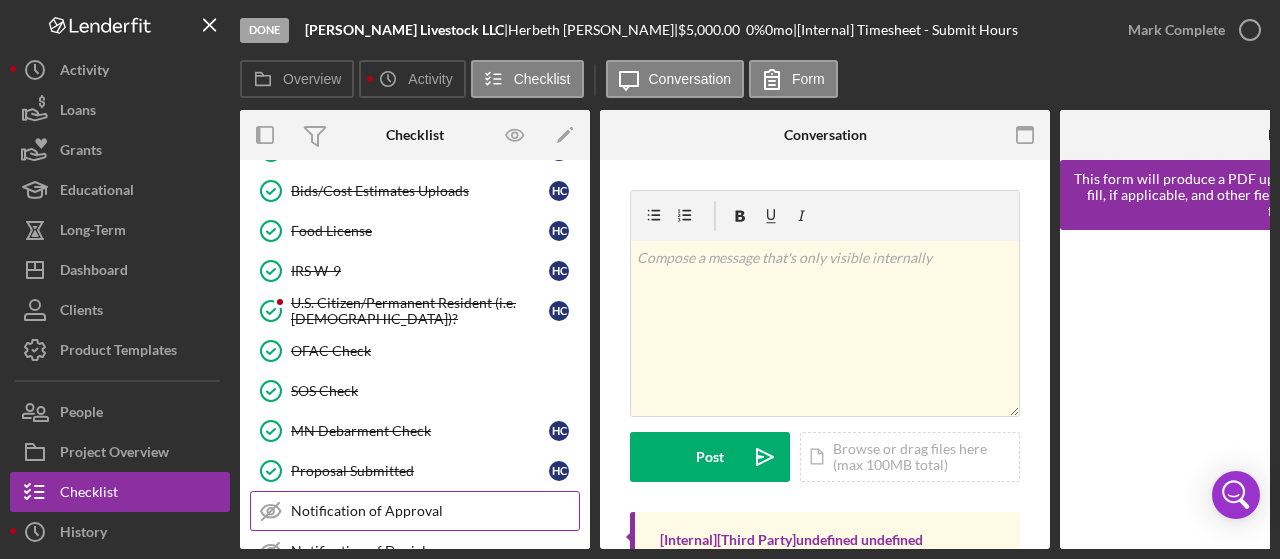 scroll, scrollTop: 446, scrollLeft: 0, axis: vertical 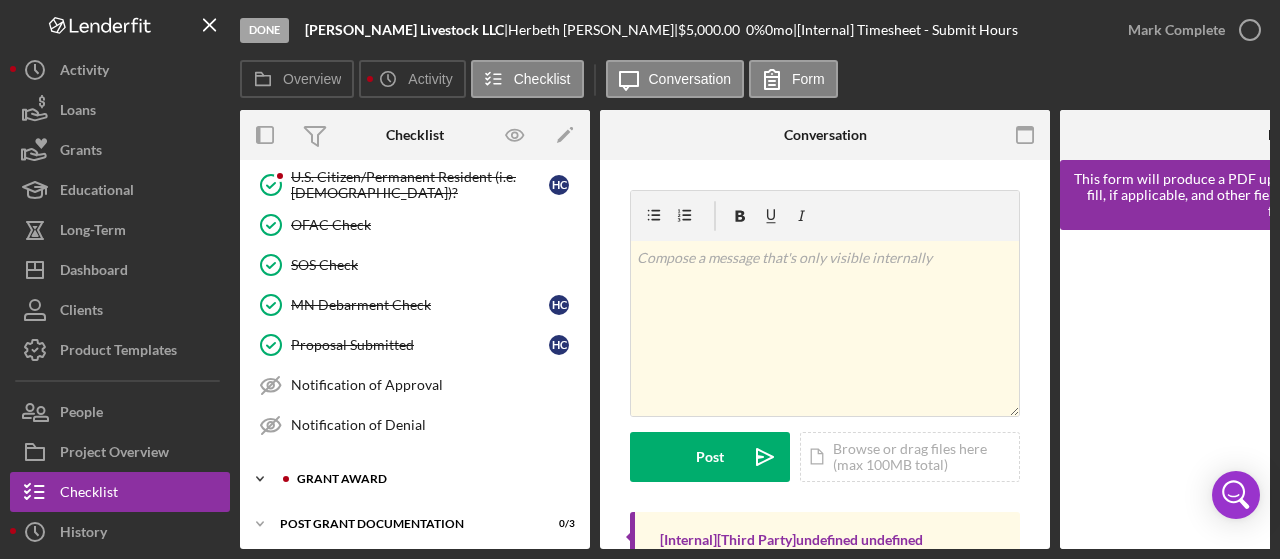 click on "Icon/Expander Grant Award 5 / 8" at bounding box center (415, 479) 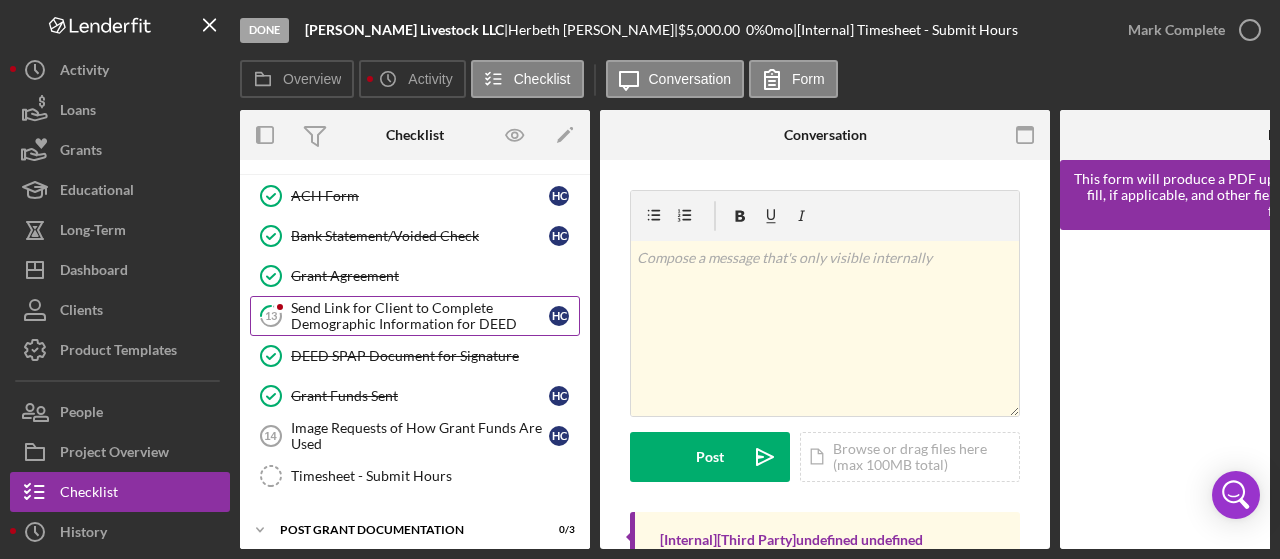 click on "Send Link for Client to Complete Demographic Information for DEED" at bounding box center (420, 316) 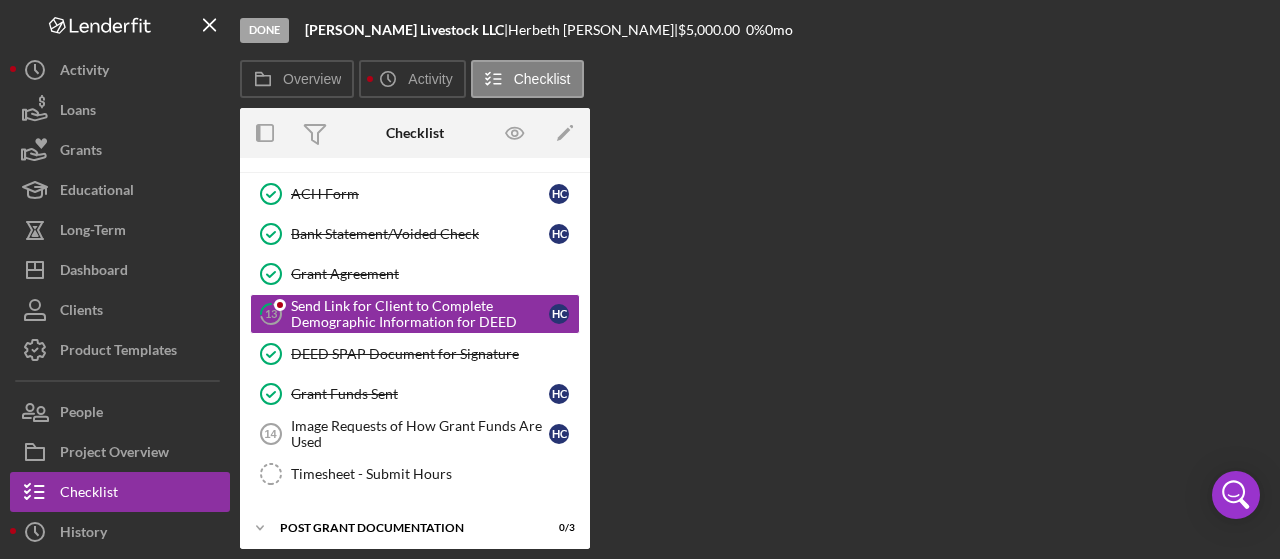 scroll, scrollTop: 763, scrollLeft: 0, axis: vertical 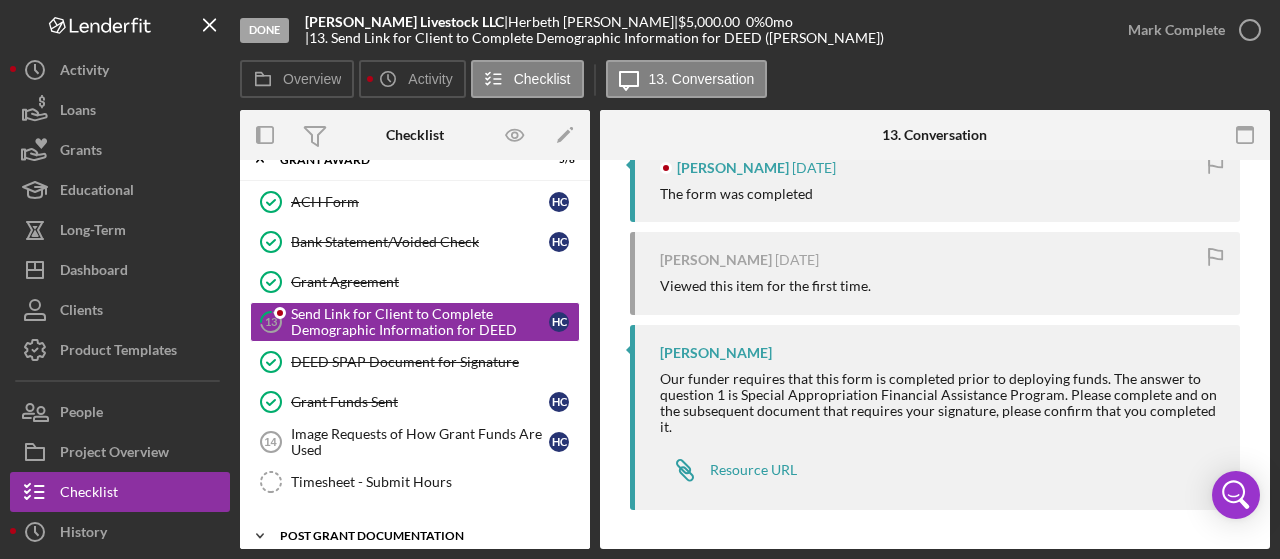 click on "Post Grant Documentation" at bounding box center (422, 536) 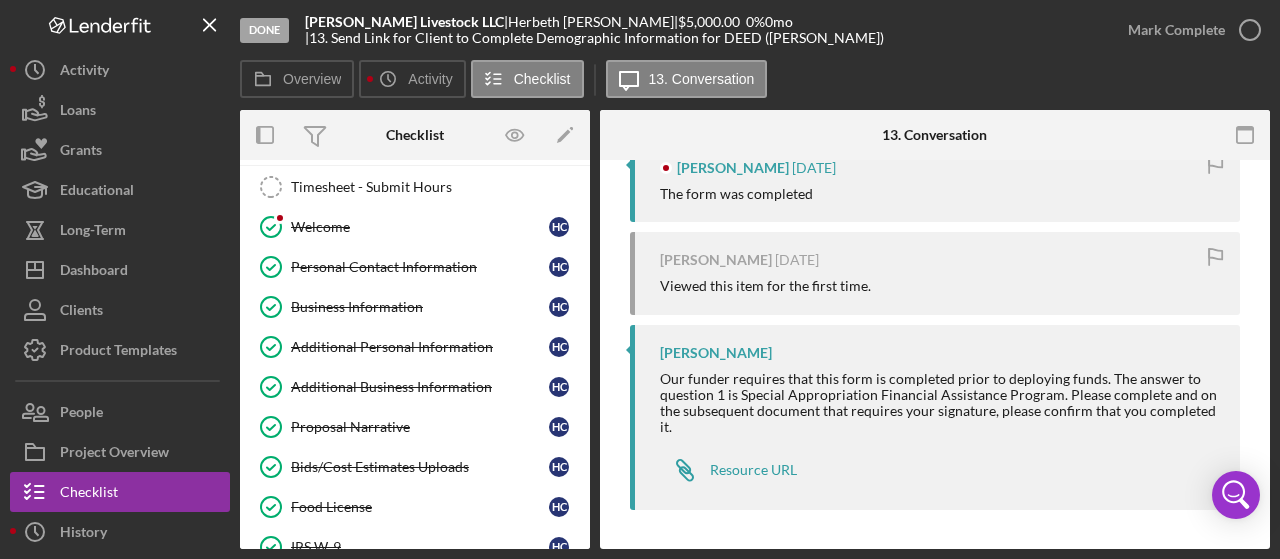 scroll, scrollTop: 0, scrollLeft: 0, axis: both 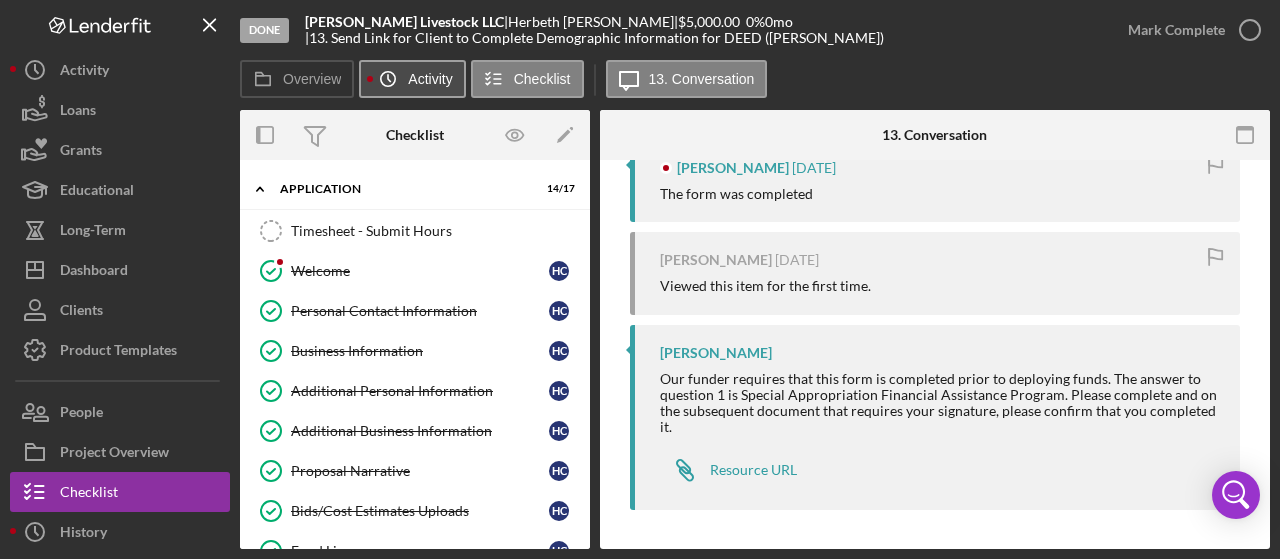 click on "Activity" at bounding box center [430, 79] 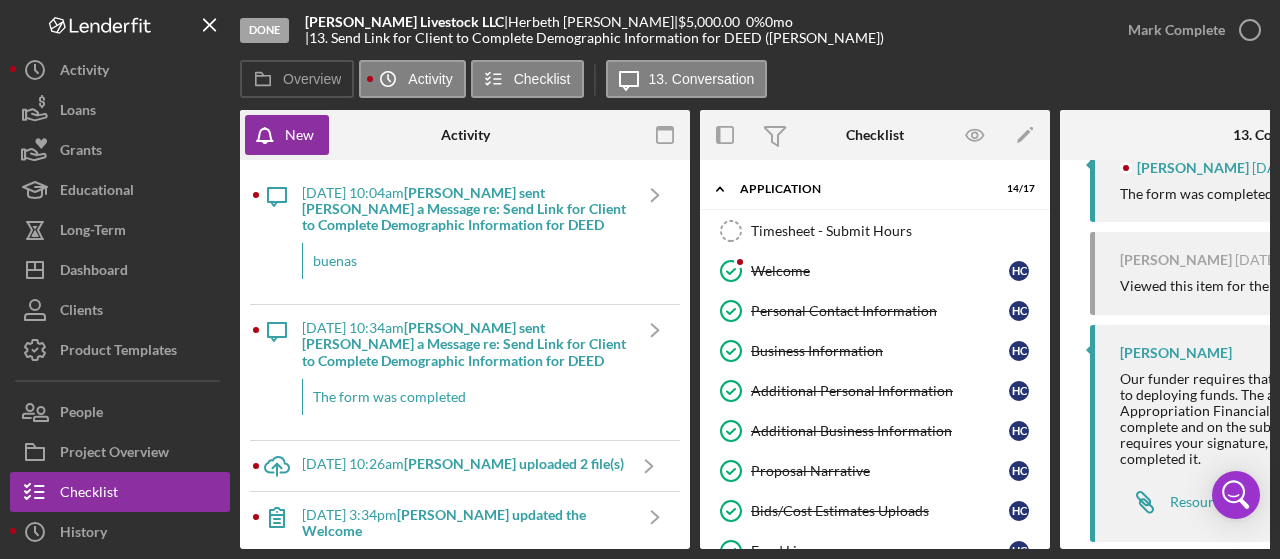 click on "[DATE] 10:04am  Herbeth C. sent [PERSON_NAME] a Message re: Send Link for Client to Complete Demographic Information for DEED buenas" at bounding box center [466, 237] 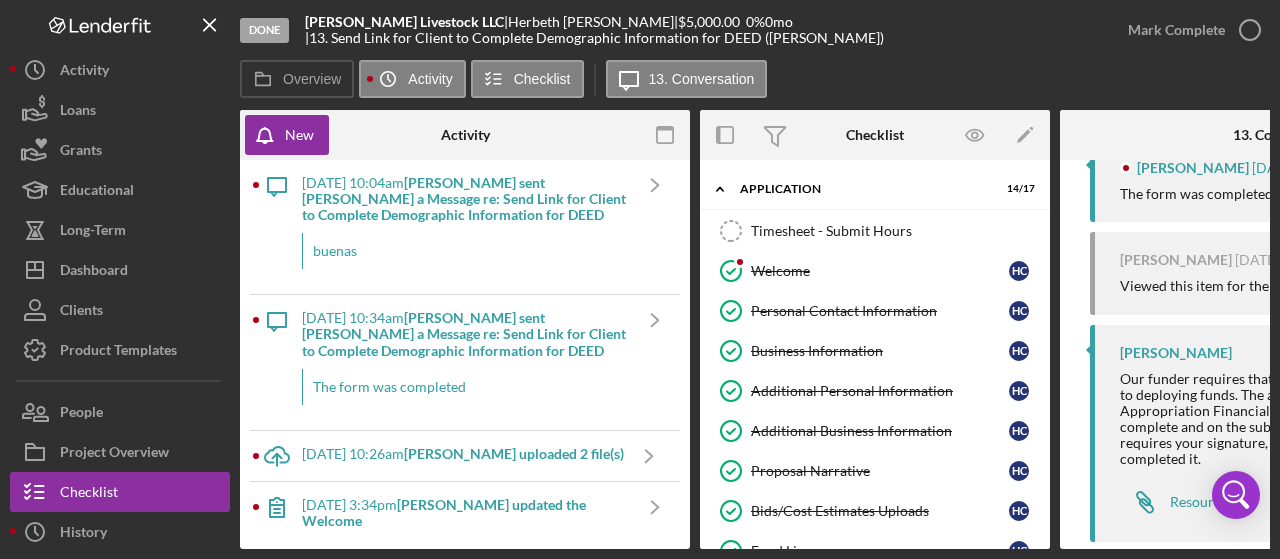 scroll, scrollTop: 0, scrollLeft: 0, axis: both 